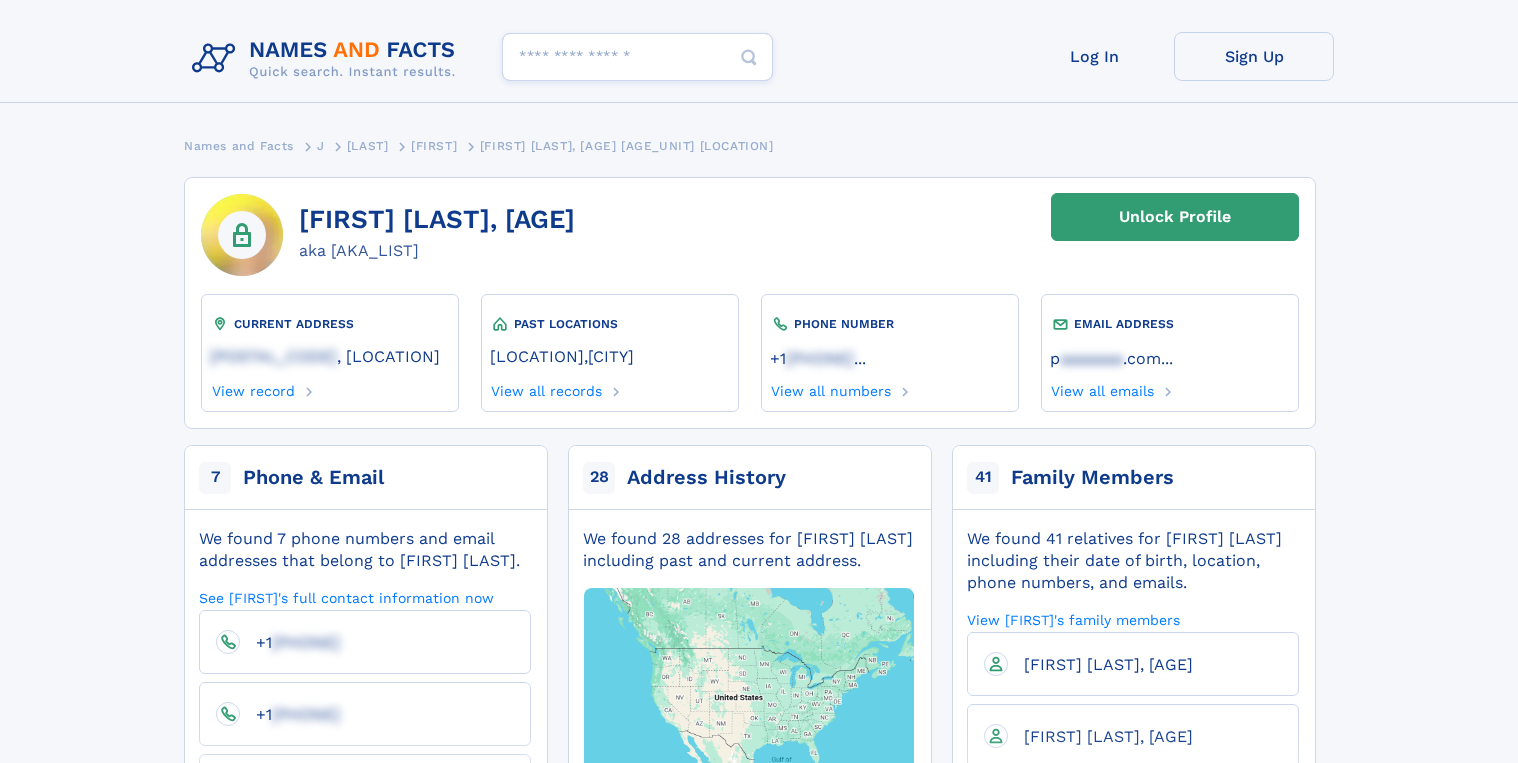 scroll, scrollTop: 0, scrollLeft: 0, axis: both 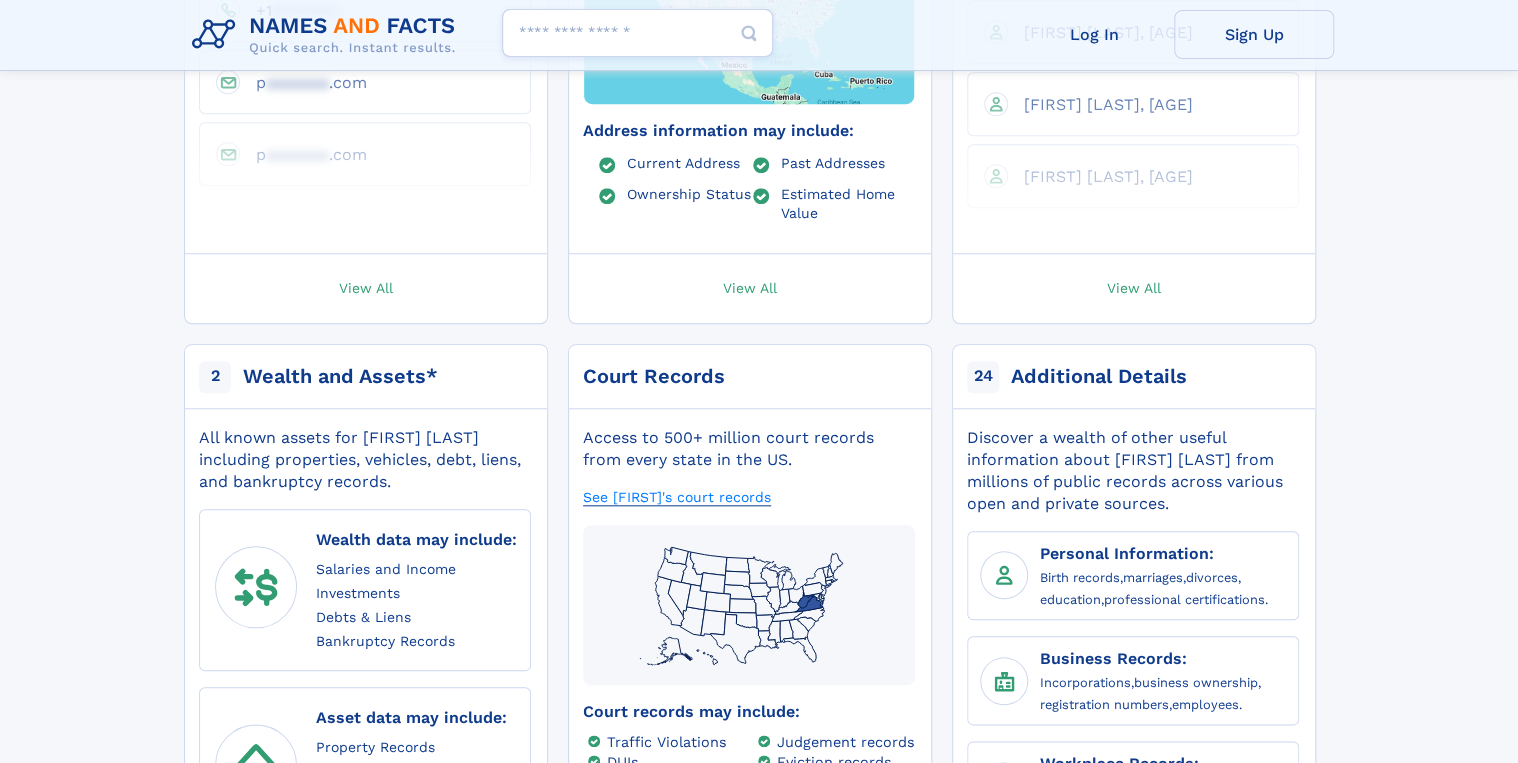 click on "See [FIRST]'s court records" at bounding box center (677, 496) 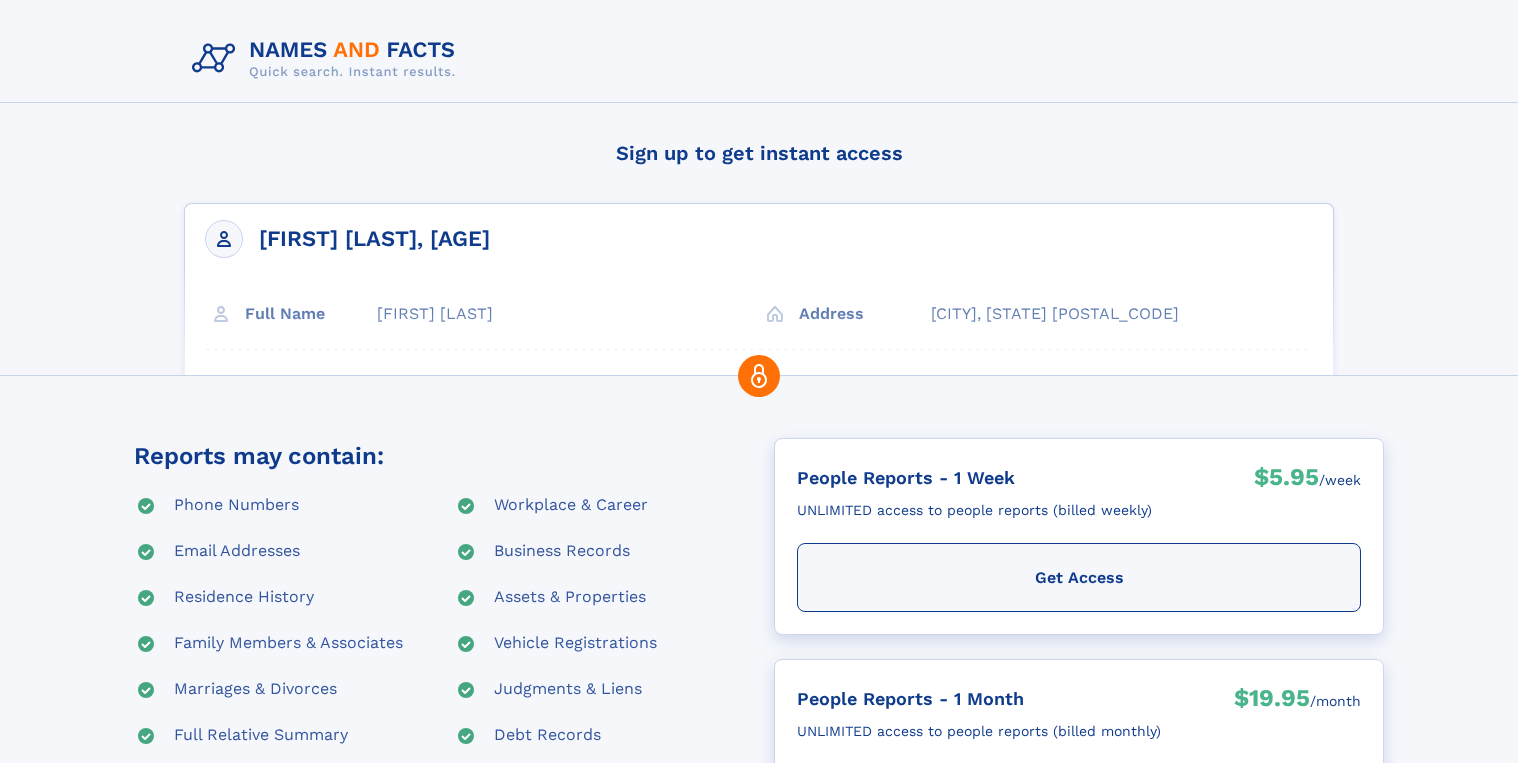scroll, scrollTop: 0, scrollLeft: 0, axis: both 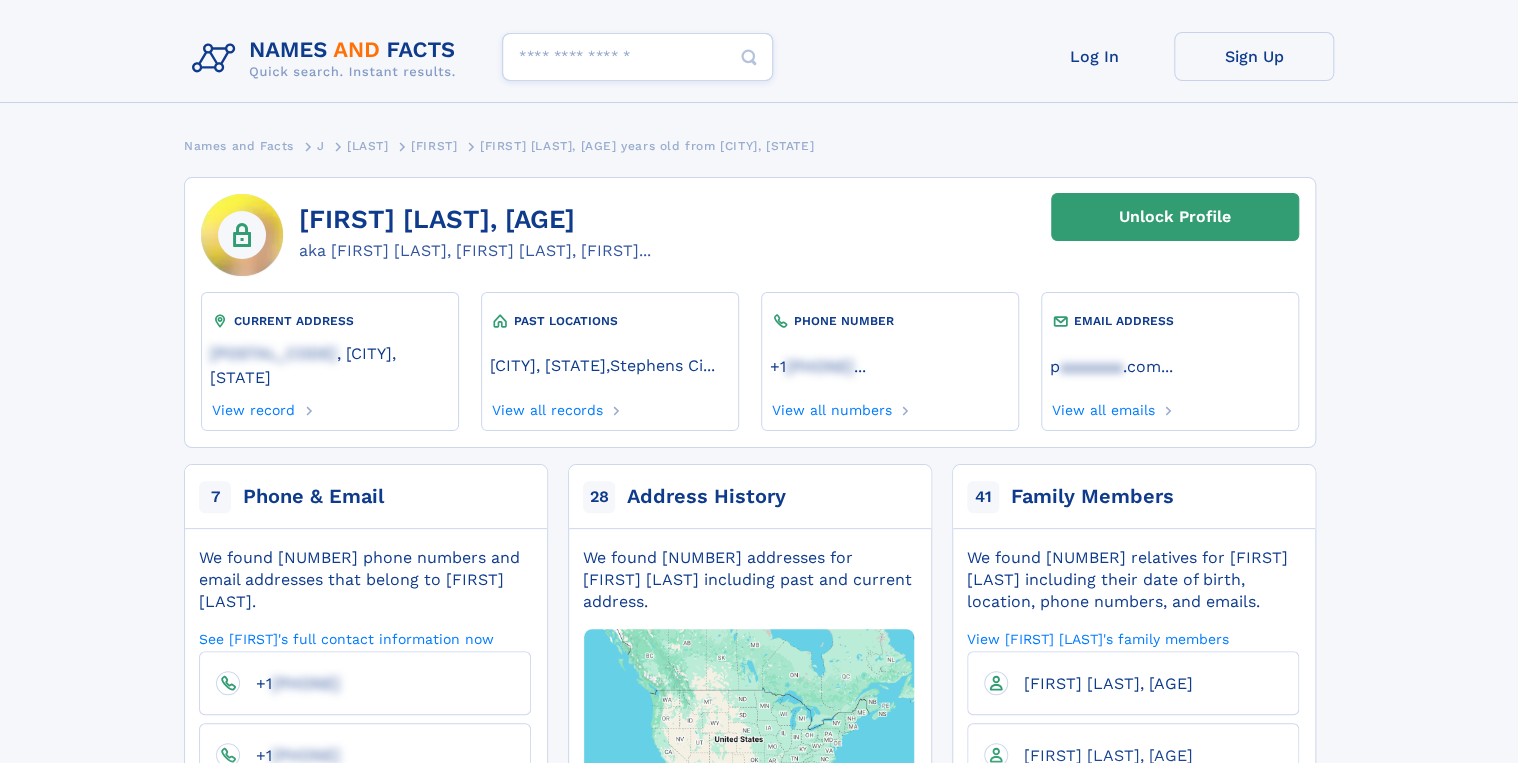 click on "Search people" at bounding box center (637, 57) 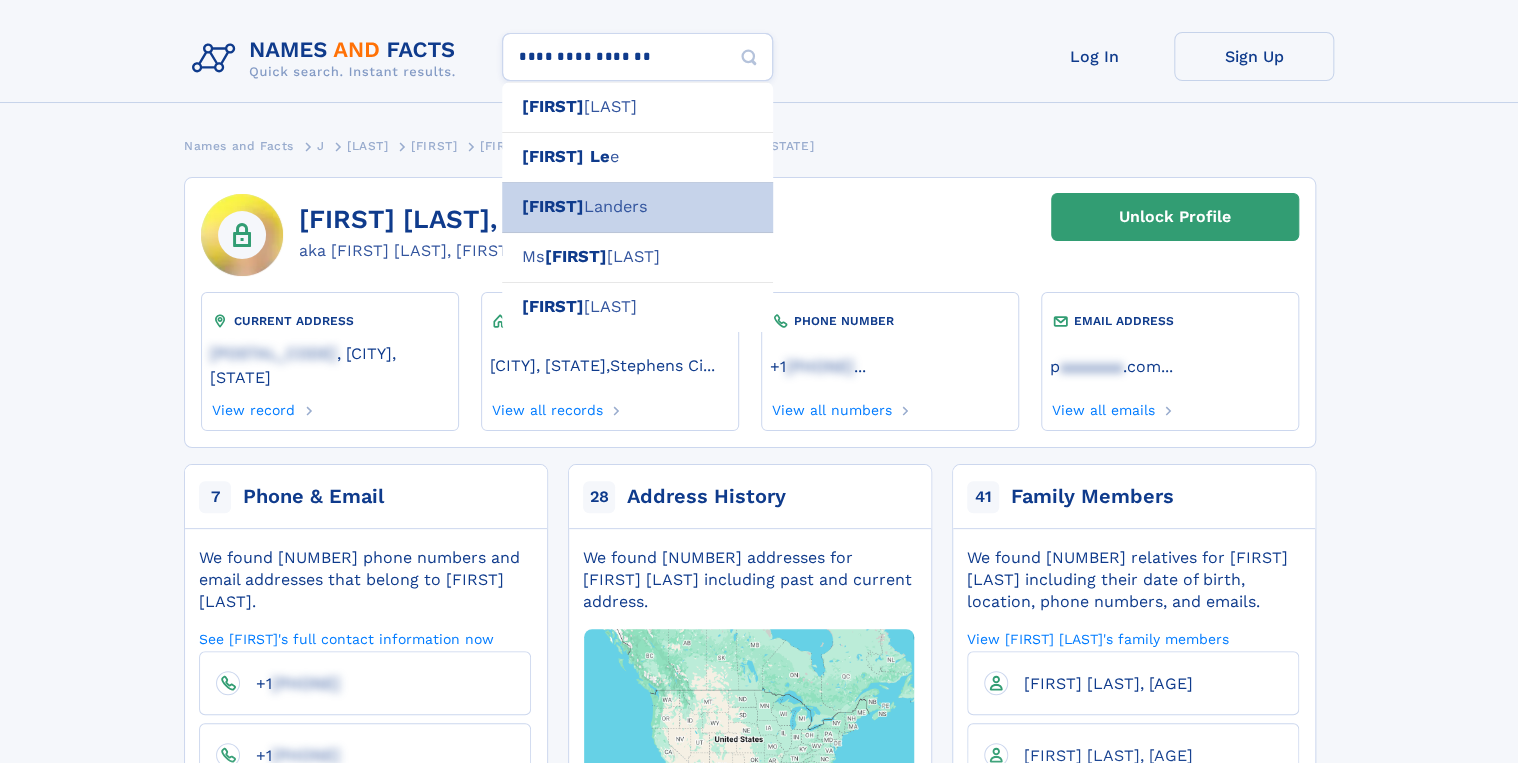 type on "**********" 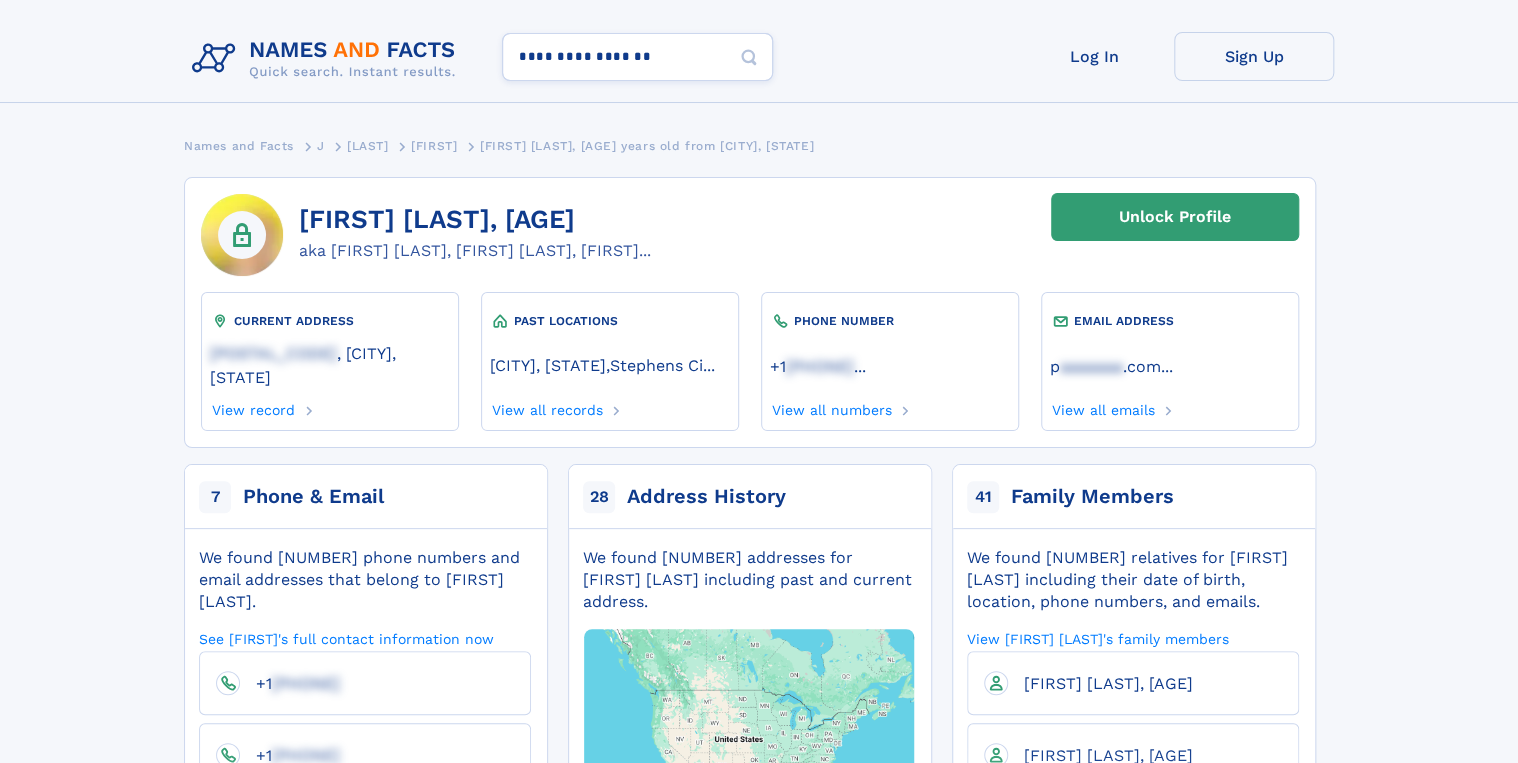 click at bounding box center (749, 58) 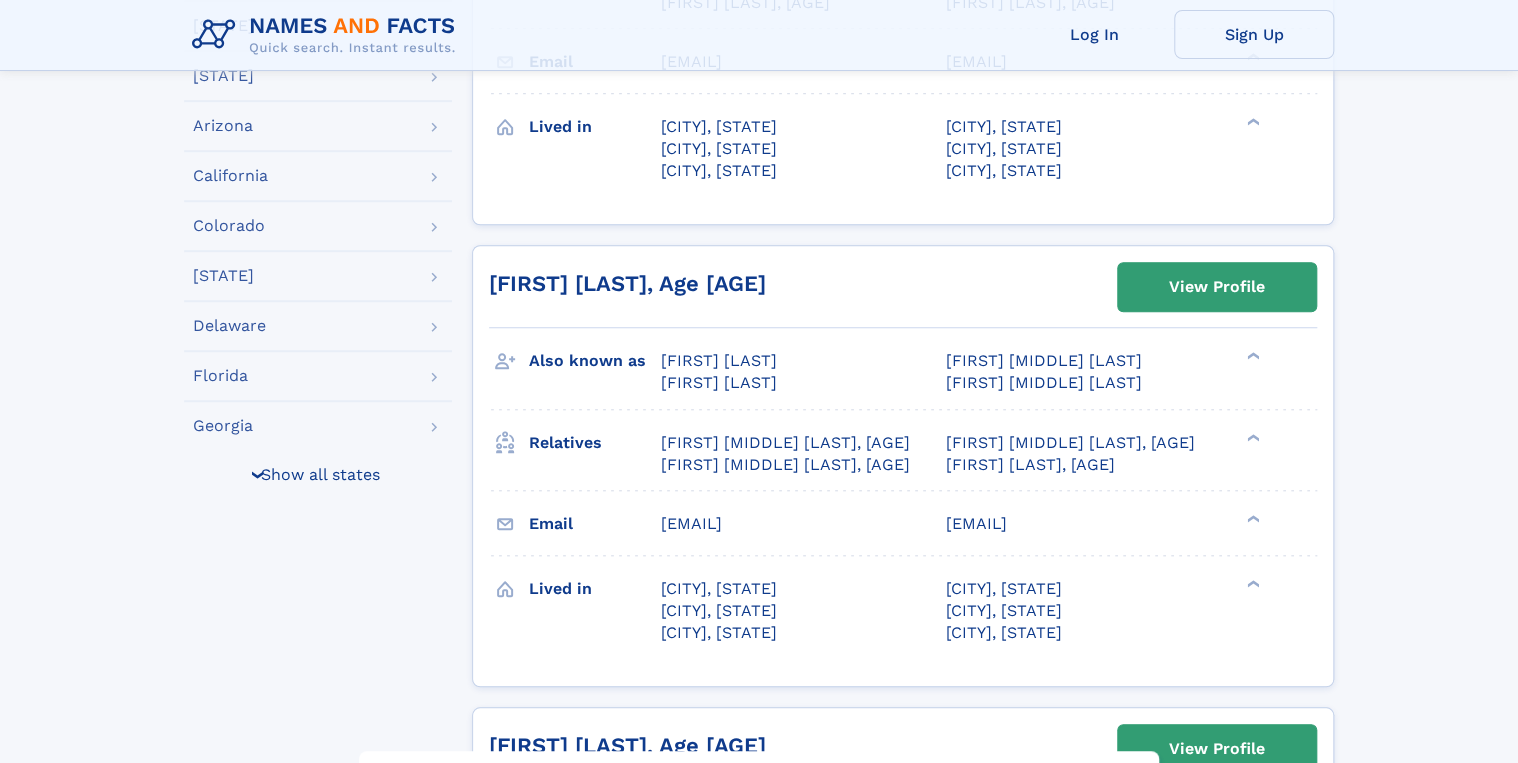 scroll, scrollTop: 0, scrollLeft: 0, axis: both 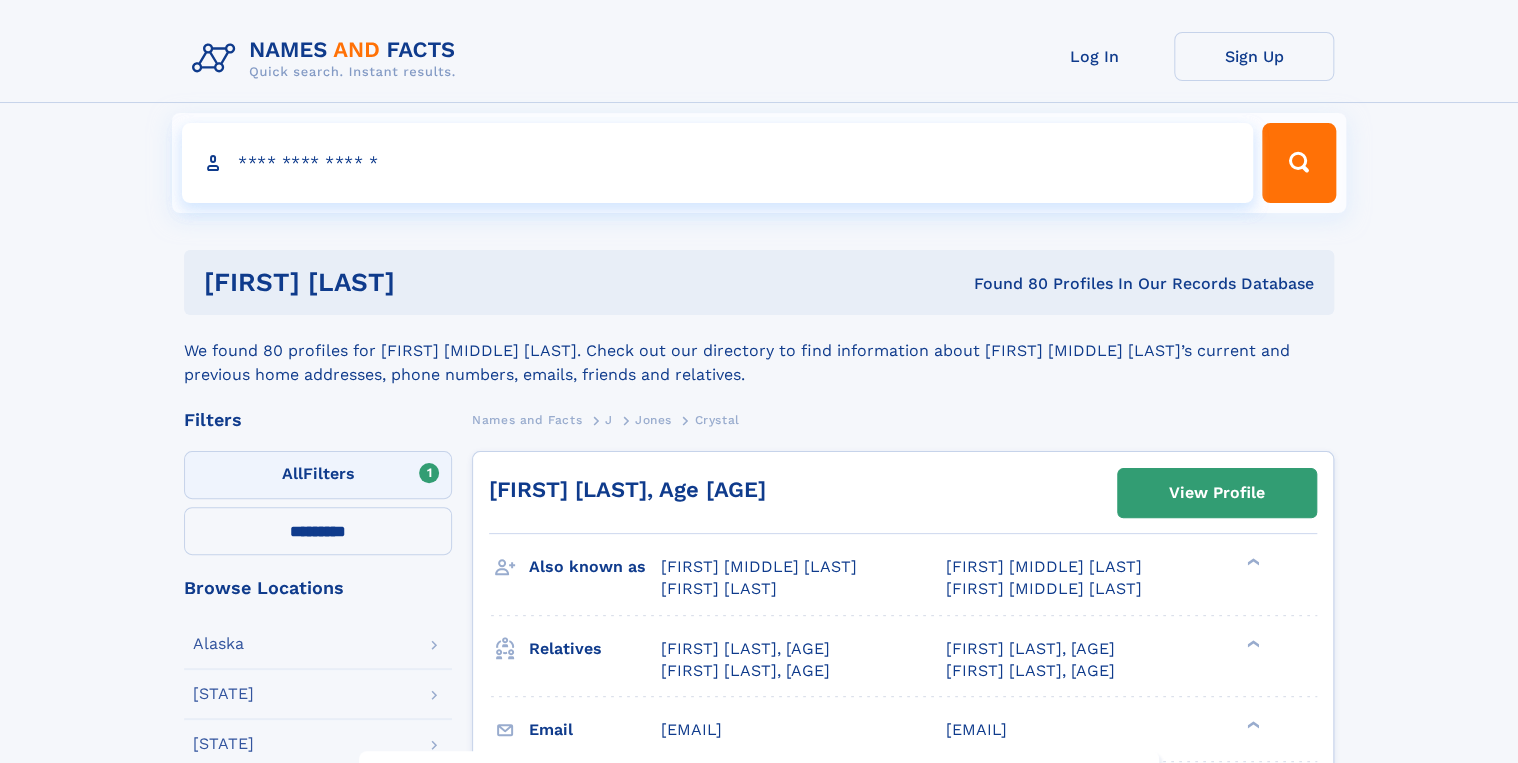 click on "All  Filters" at bounding box center (318, 475) 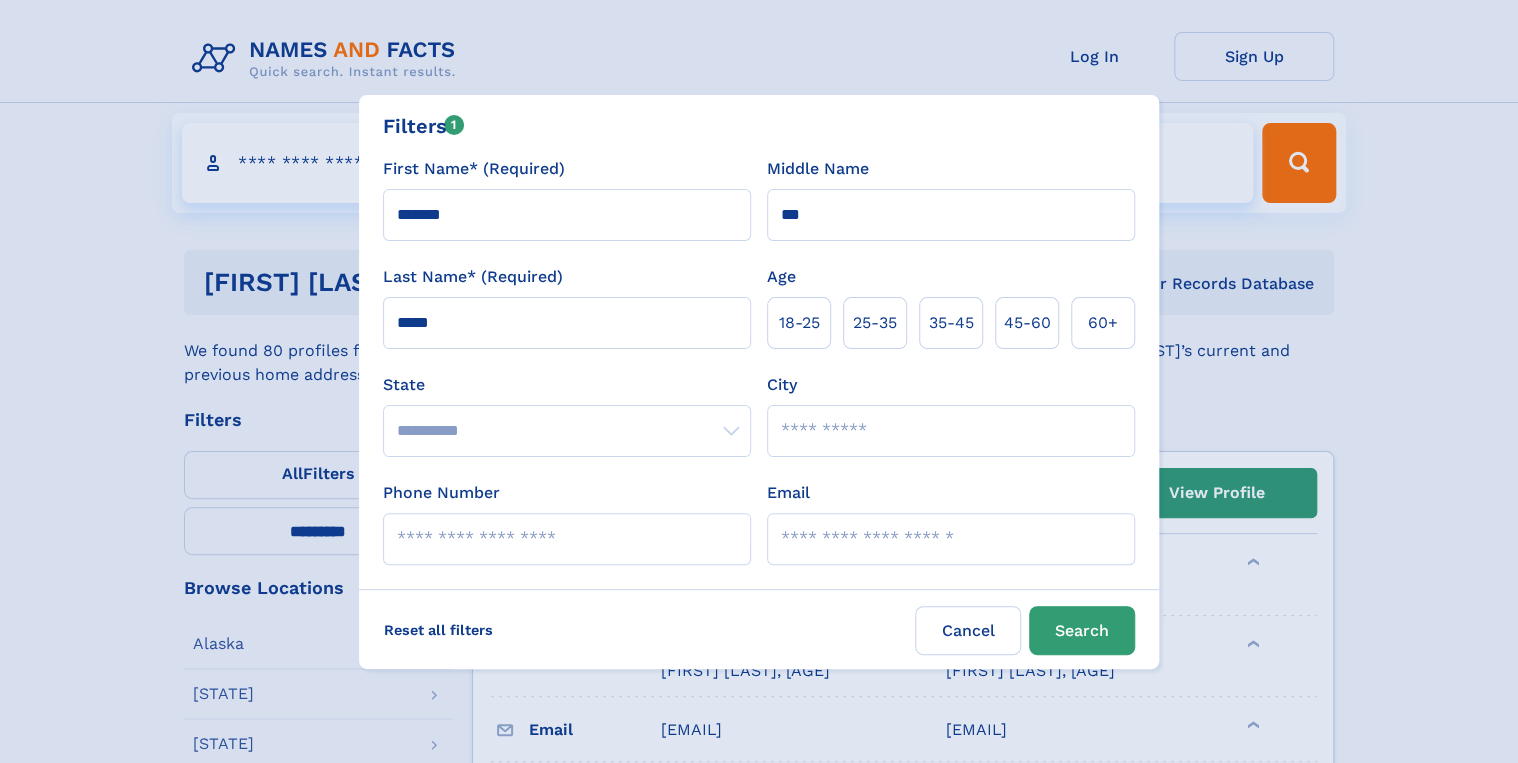 click on "**********" at bounding box center (567, 431) 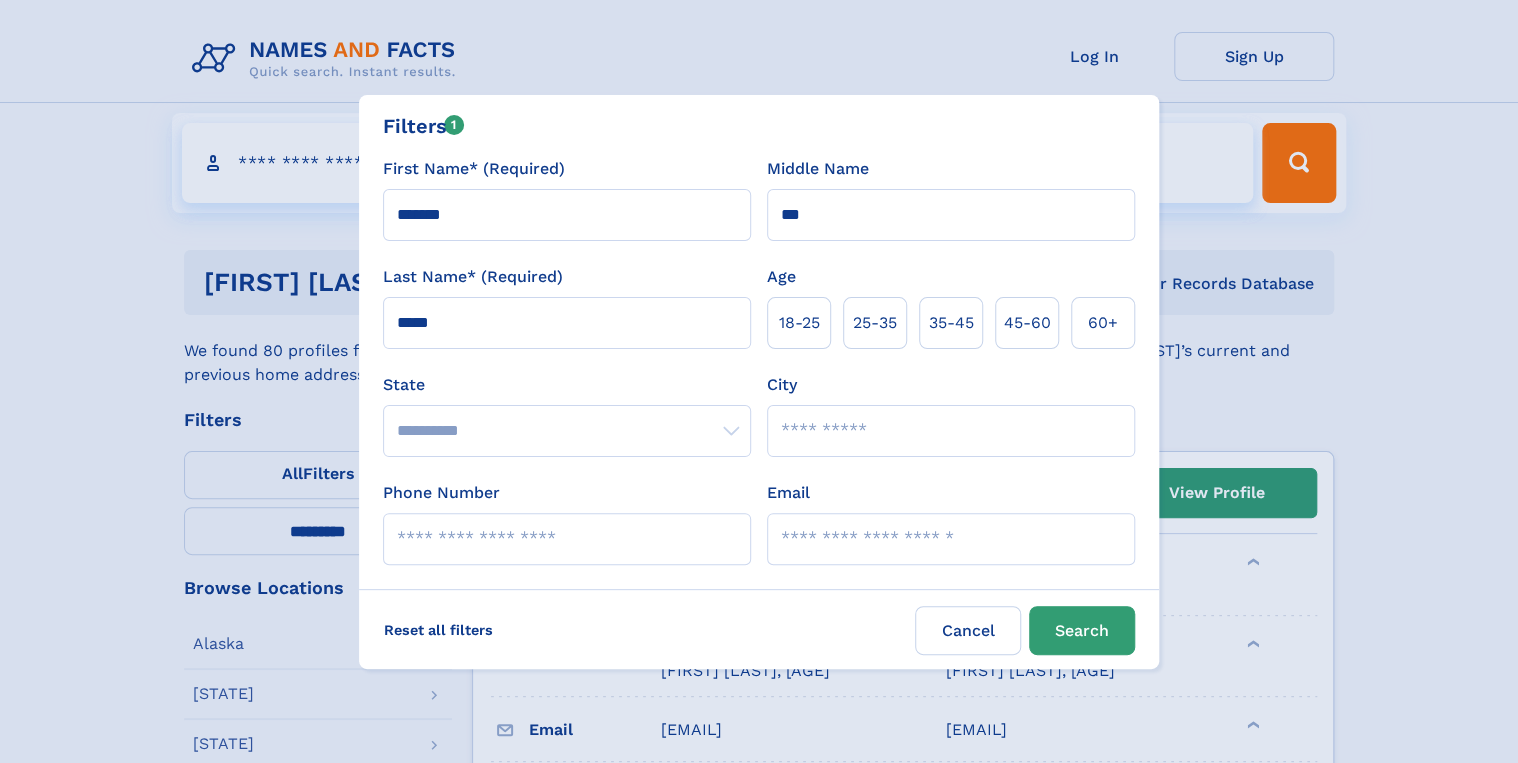 select on "**" 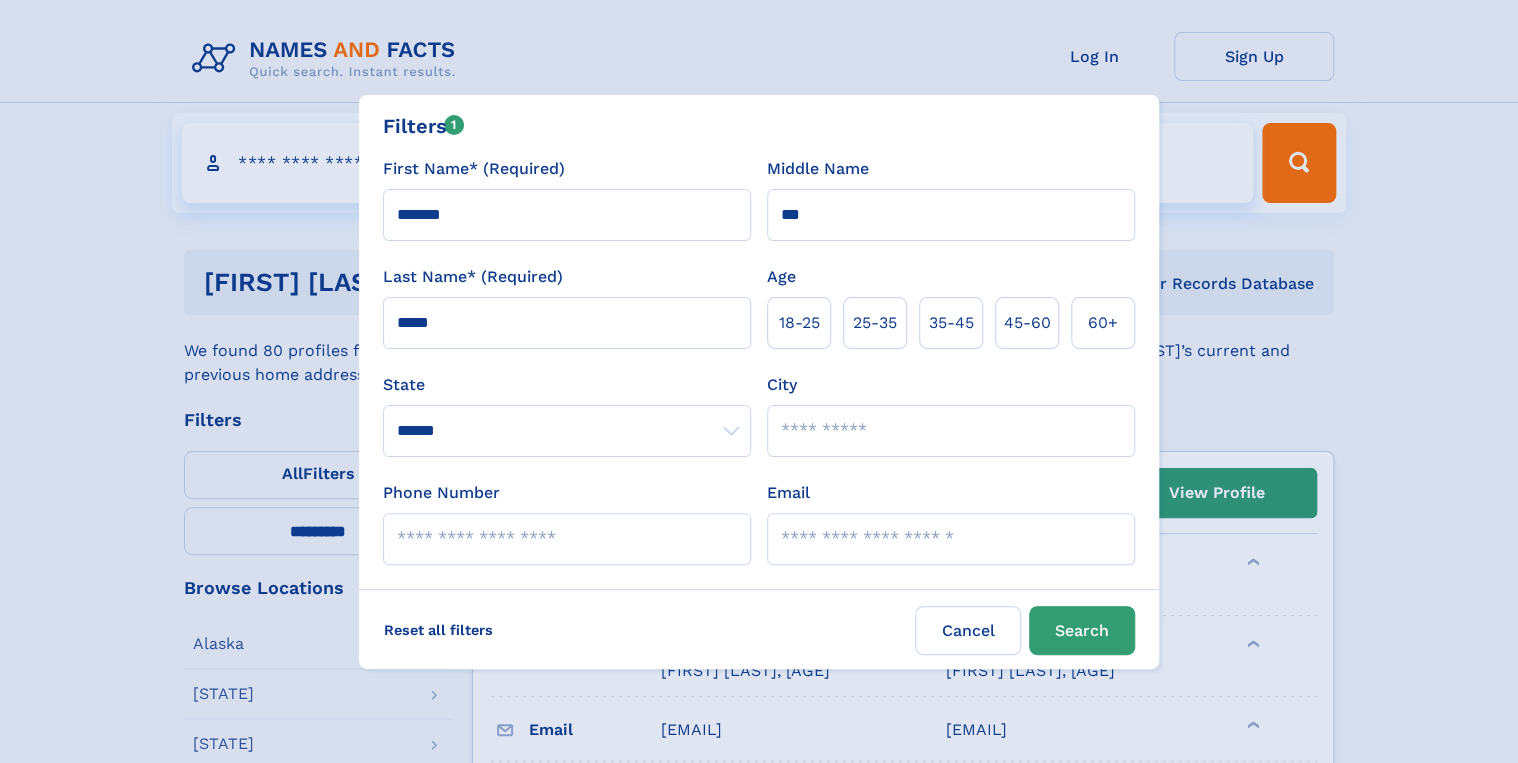 click on "**********" at bounding box center (567, 431) 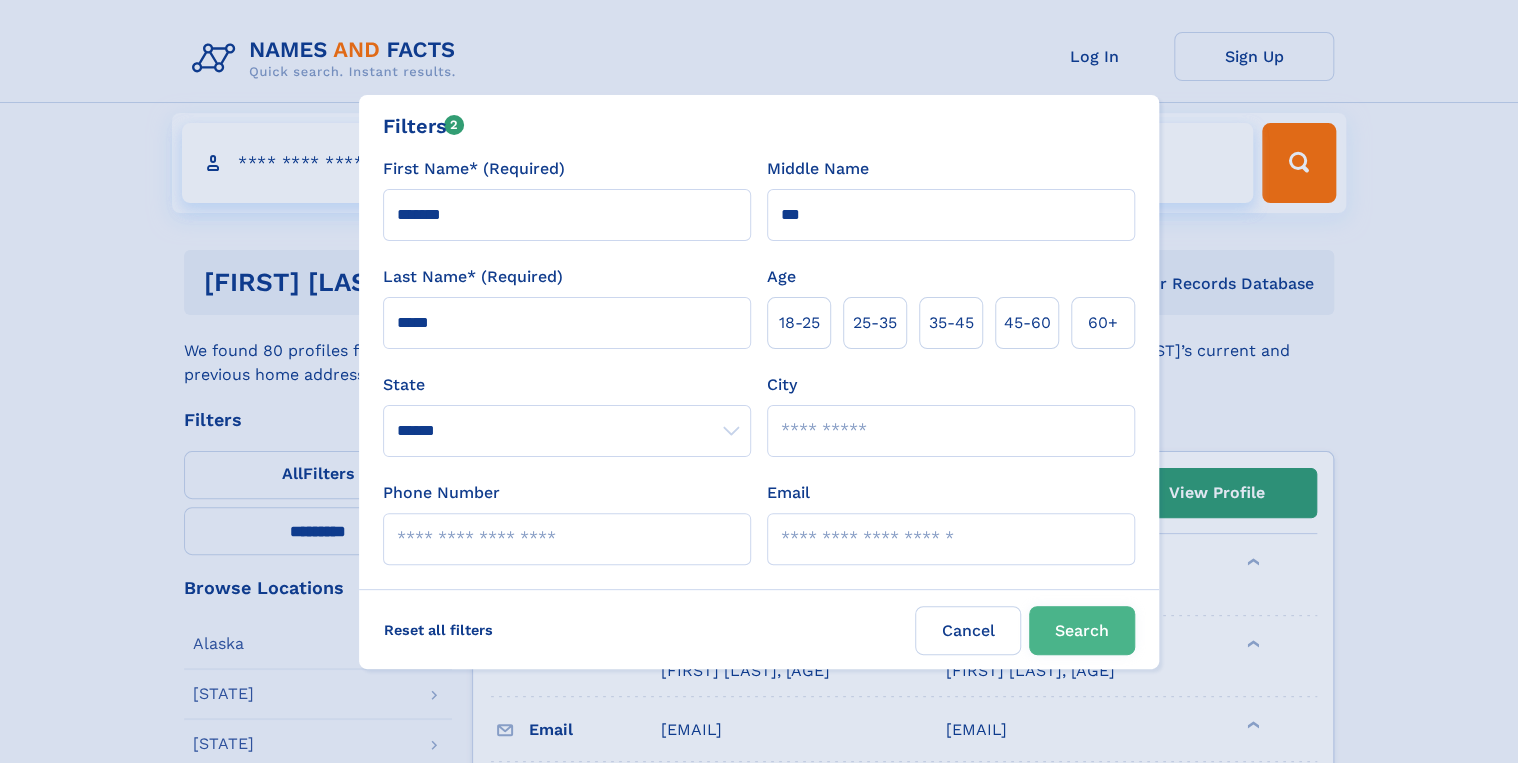 click on "Search" at bounding box center (1082, 630) 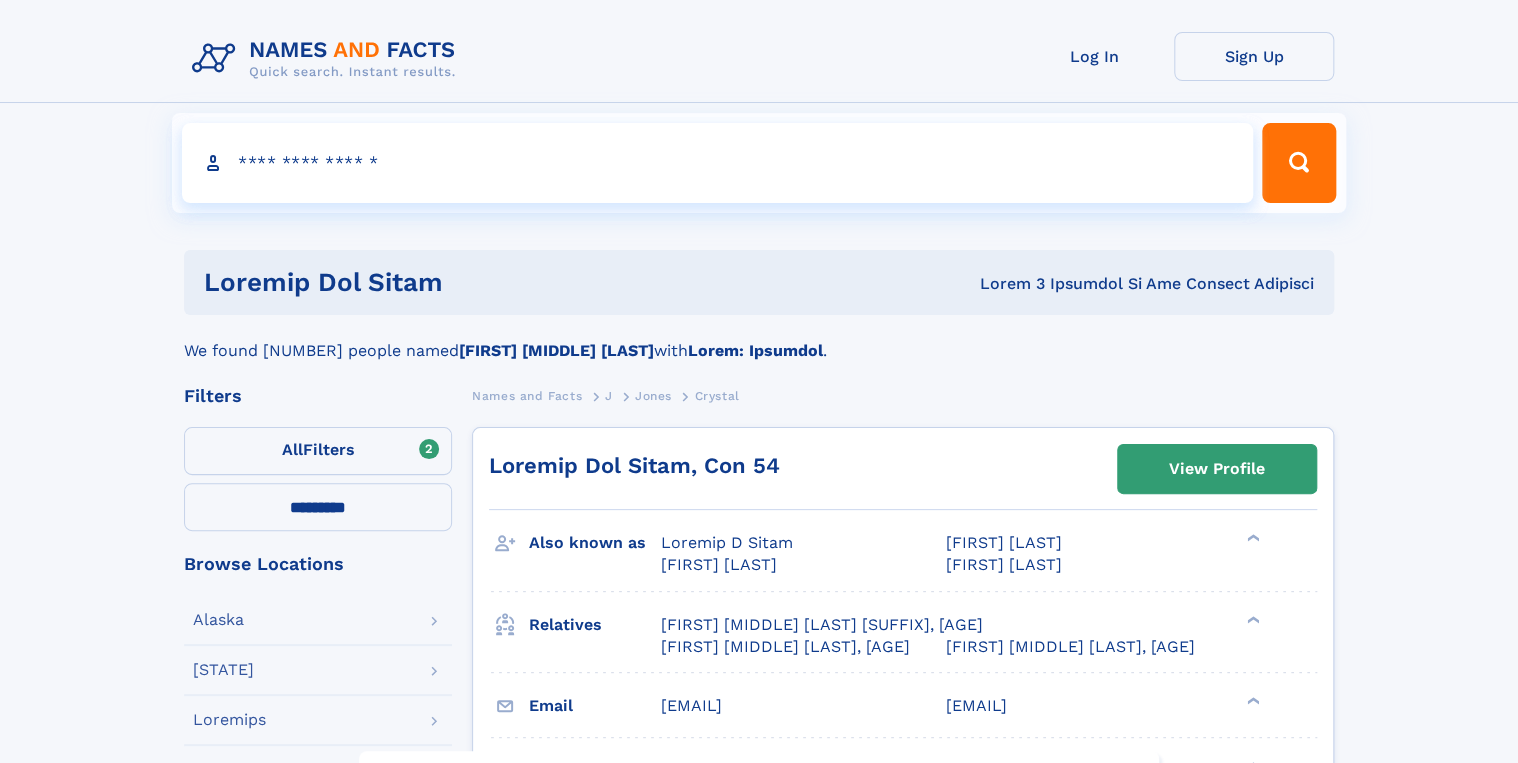 scroll, scrollTop: 668, scrollLeft: 0, axis: vertical 